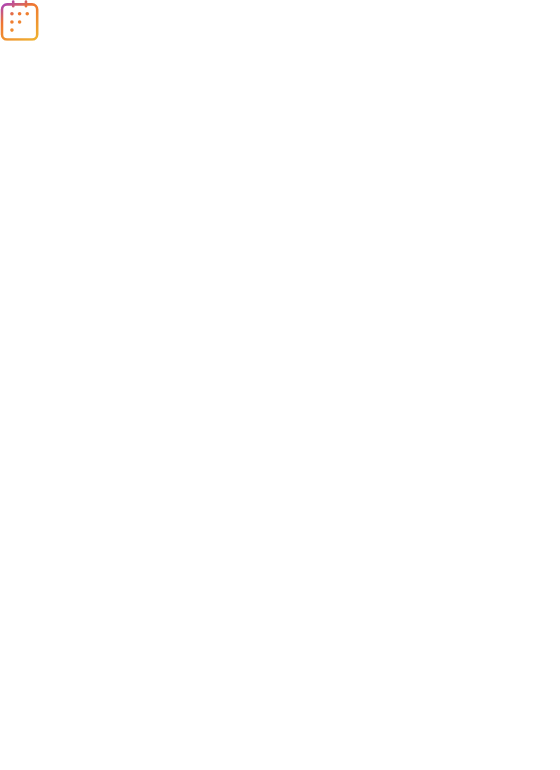 scroll, scrollTop: 0, scrollLeft: 0, axis: both 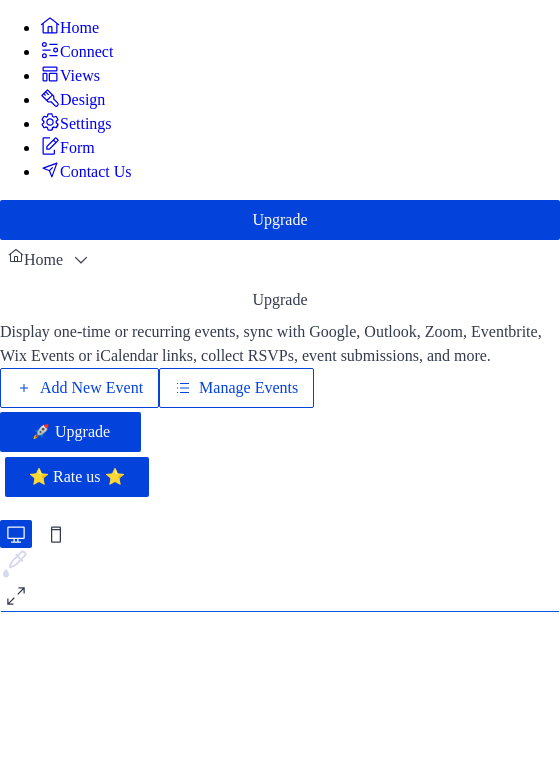 click on "Add New Event" at bounding box center (91, 388) 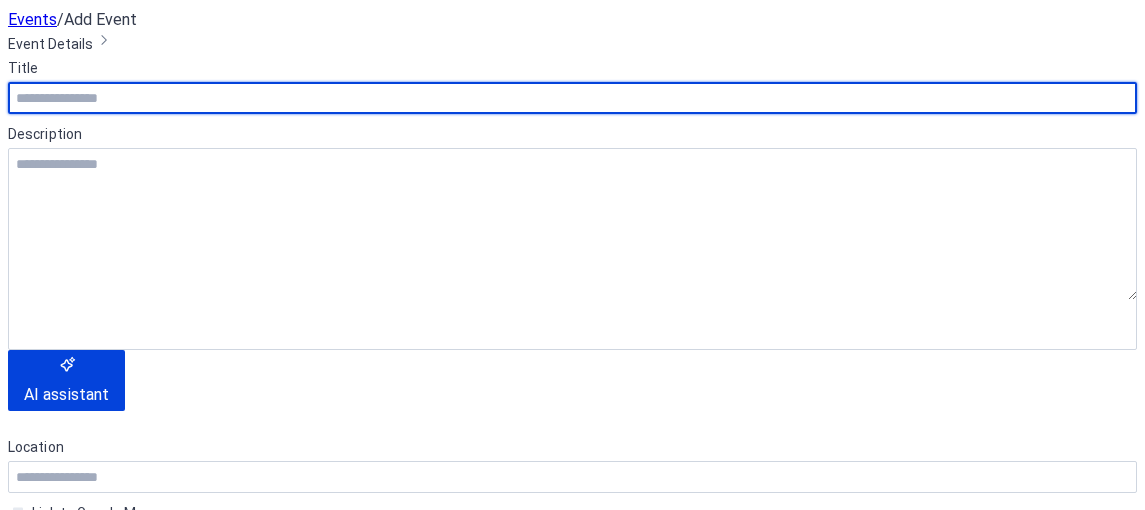 scroll, scrollTop: 0, scrollLeft: 0, axis: both 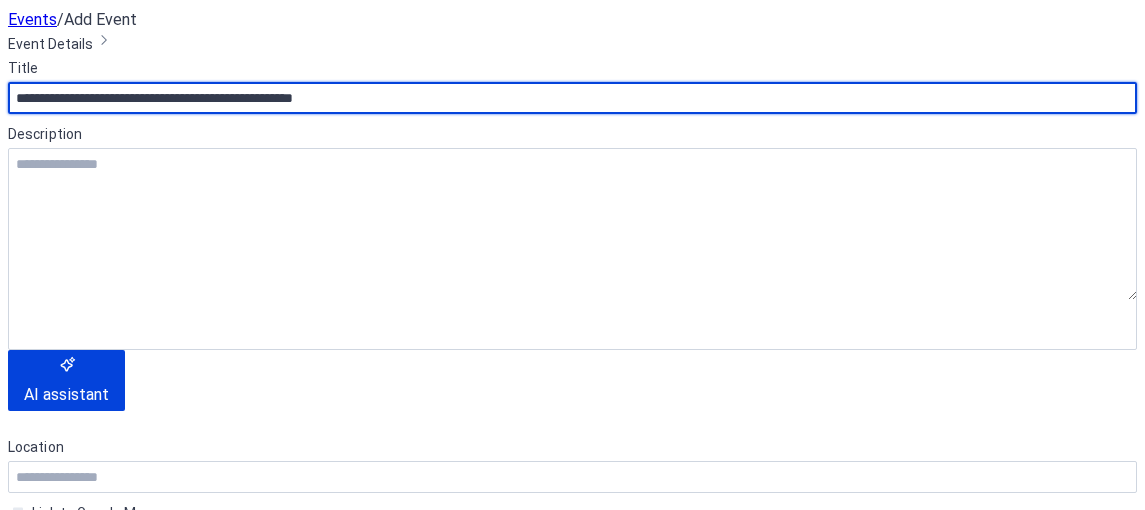 type on "**********" 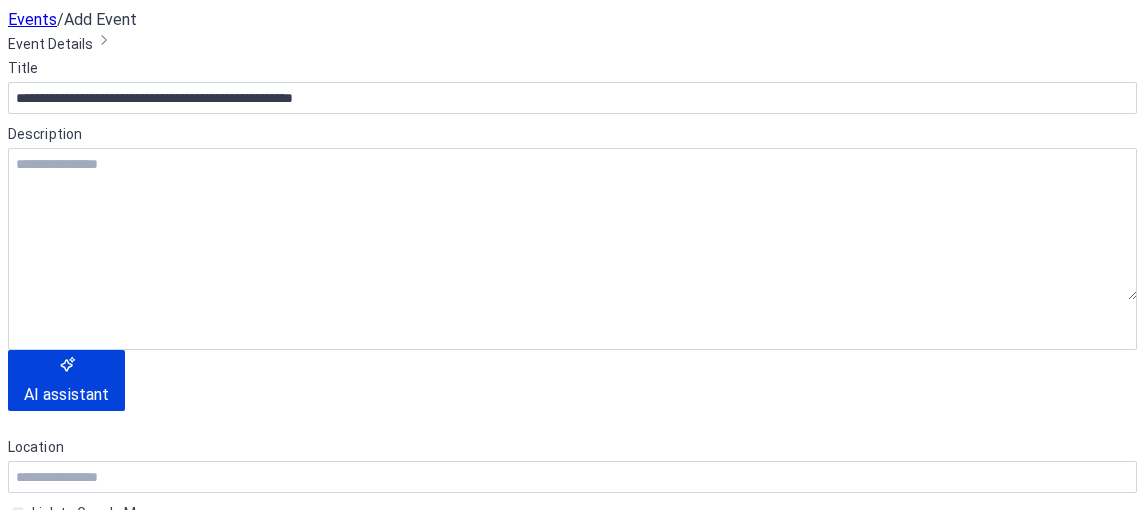 click on "Description" at bounding box center (570, 134) 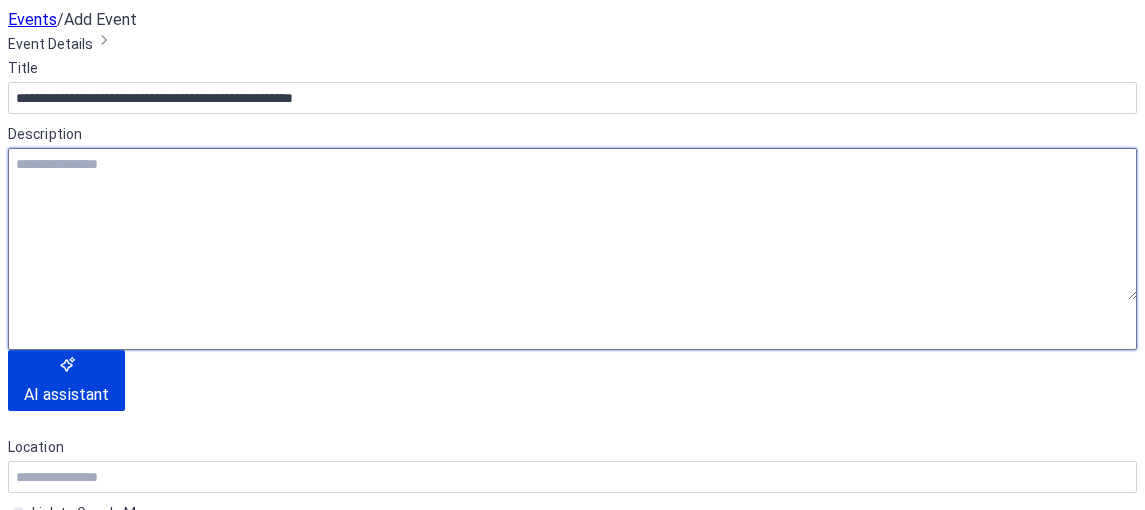 click at bounding box center (572, 224) 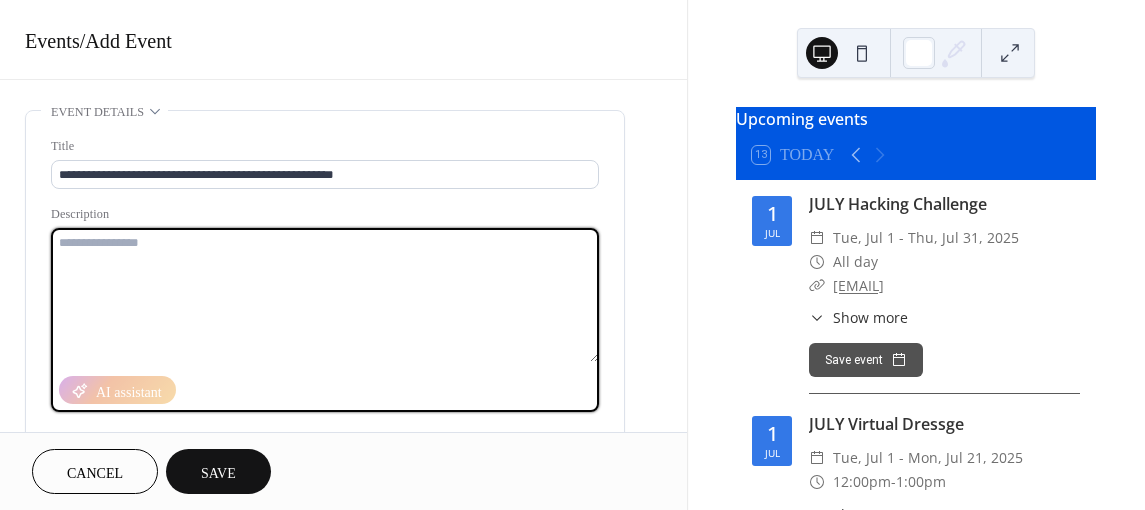 paste on "**********" 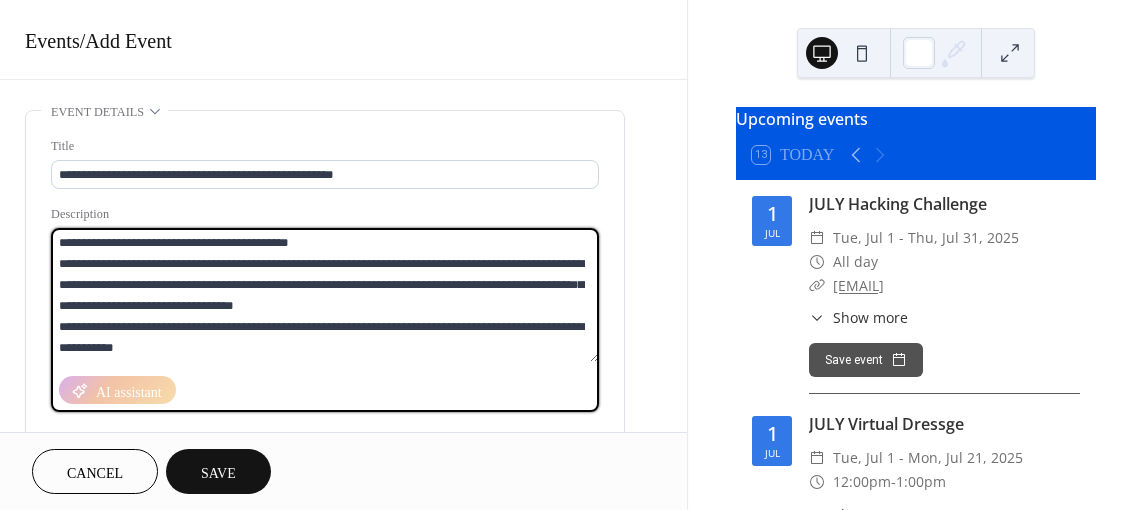 scroll, scrollTop: 1236, scrollLeft: 0, axis: vertical 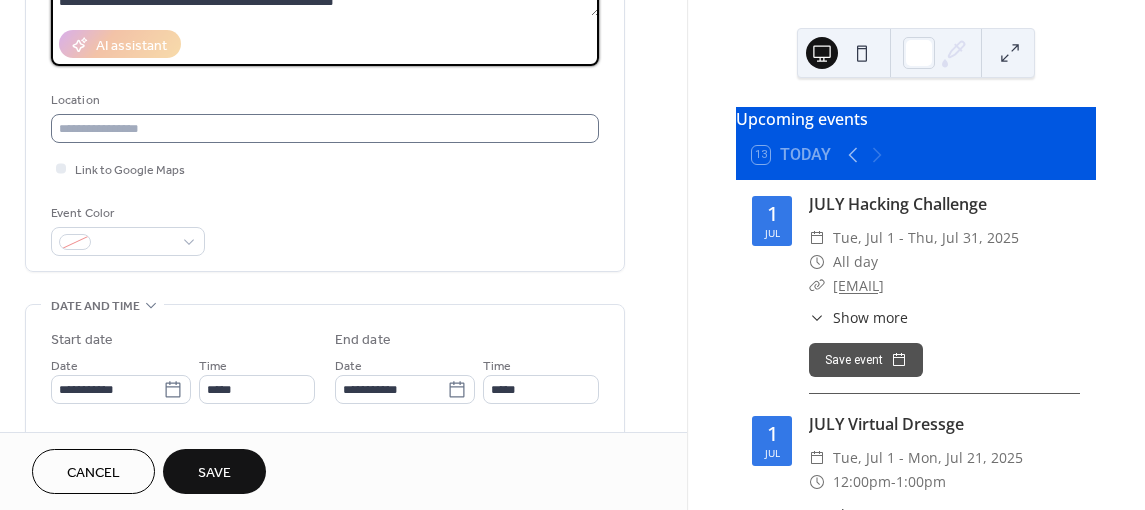 type on "**********" 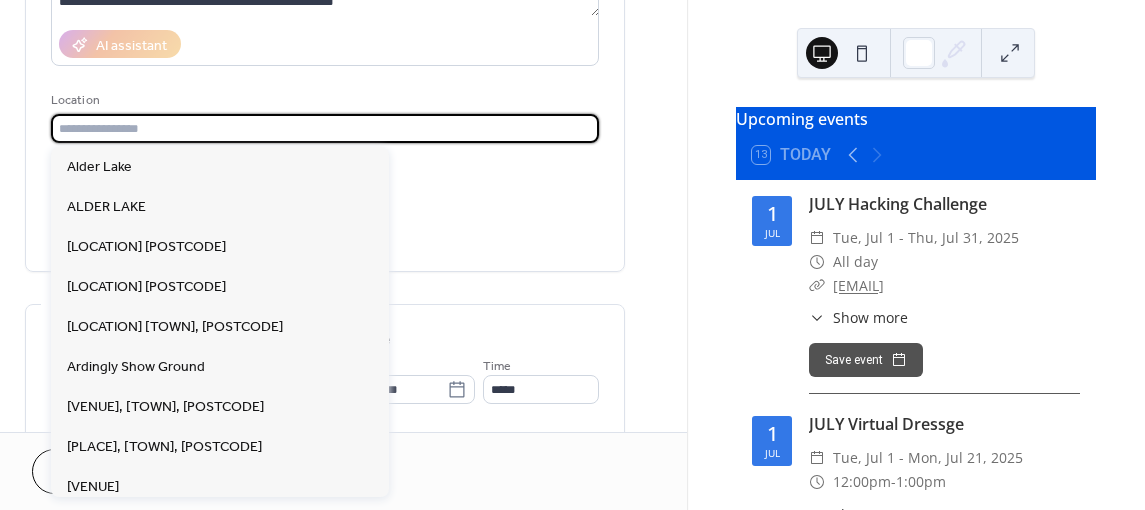 click at bounding box center (325, 128) 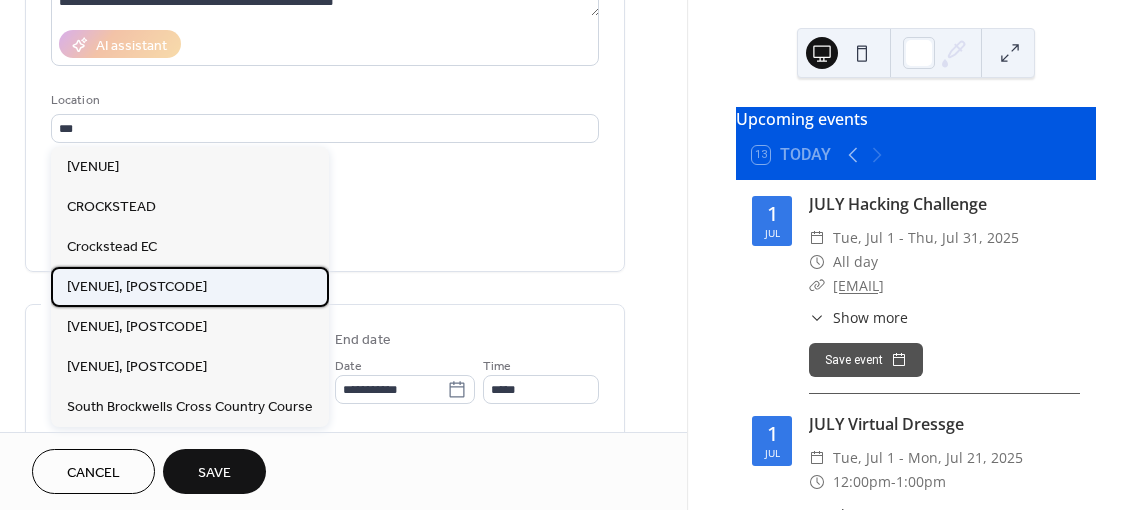 click on "Crockstead EC, BN8 6PT" at bounding box center [137, 286] 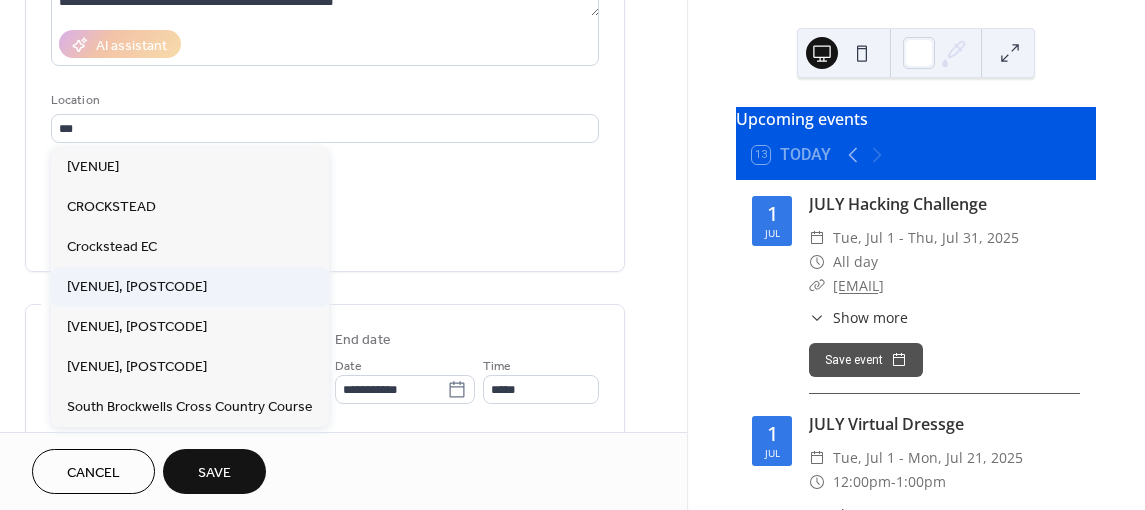 type on "**********" 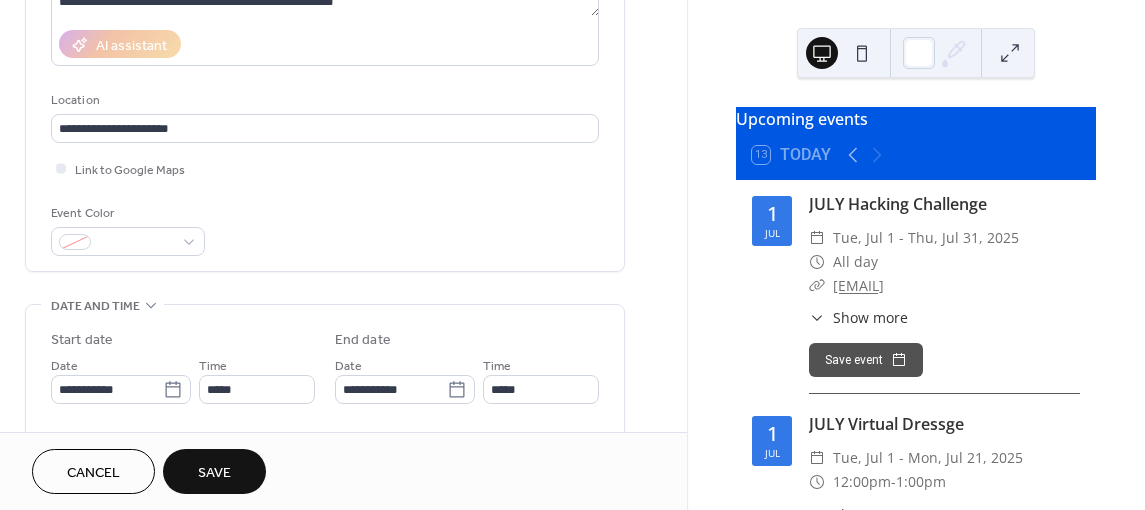 click on "**********" at bounding box center (121, 379) 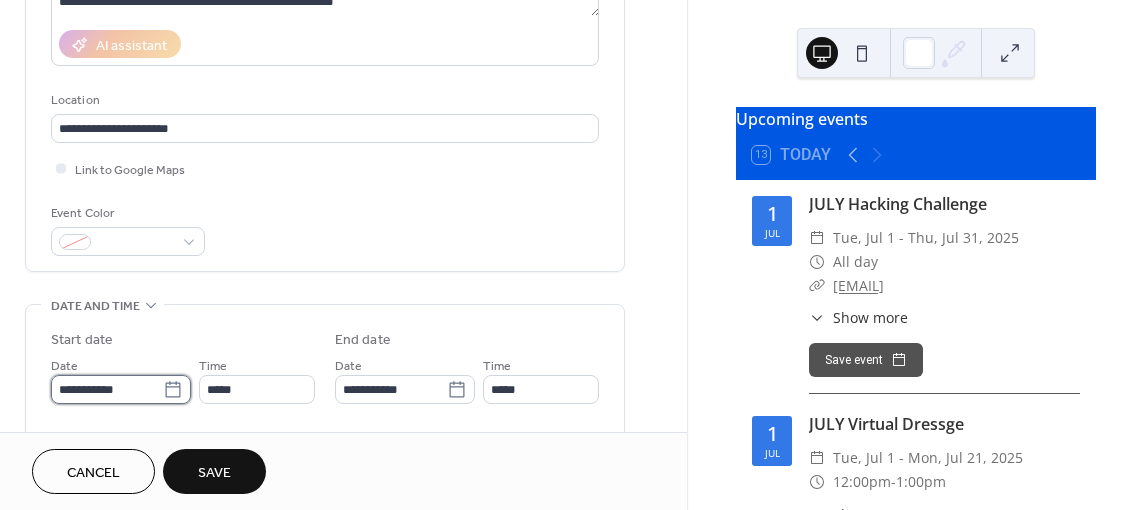 click on "**********" at bounding box center (107, 389) 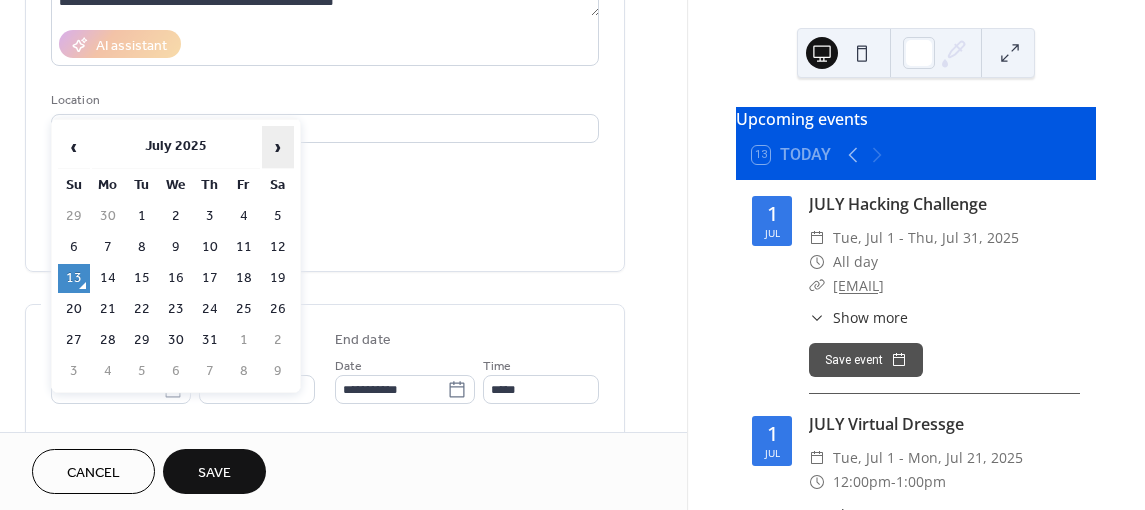 click on "›" at bounding box center [278, 147] 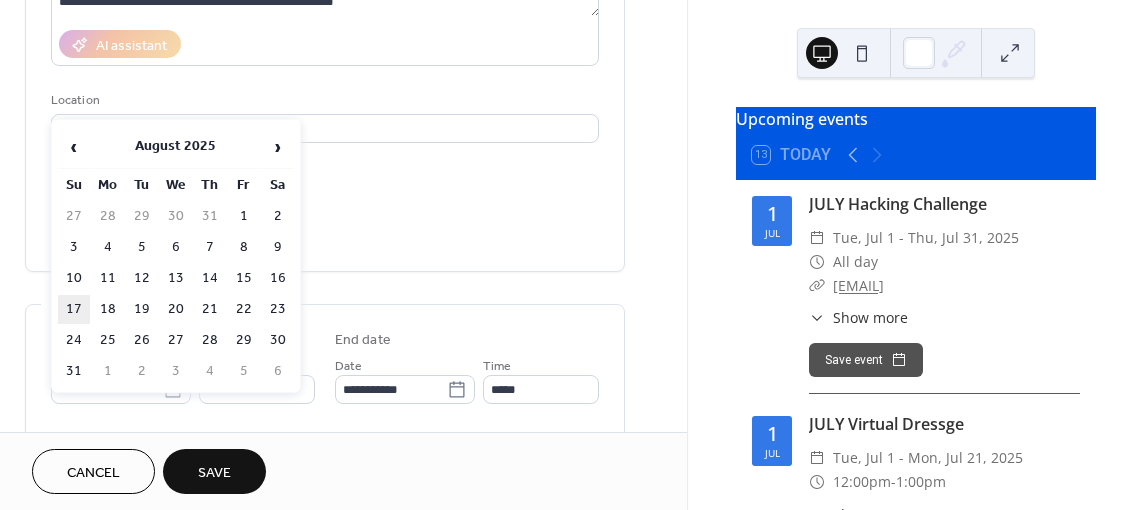click on "17" at bounding box center (74, 309) 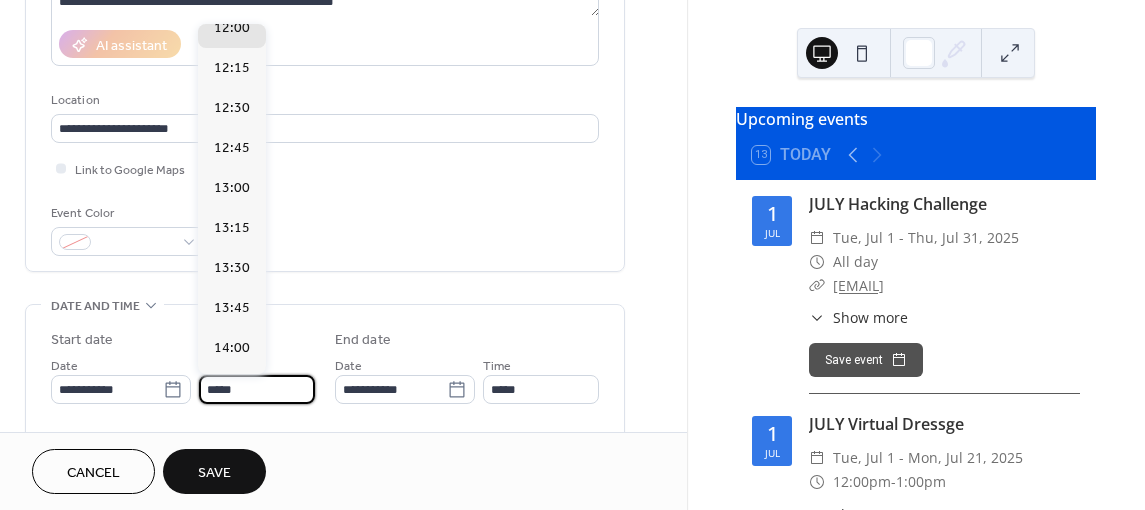 drag, startPoint x: 305, startPoint y: 389, endPoint x: -36, endPoint y: 396, distance: 341.07184 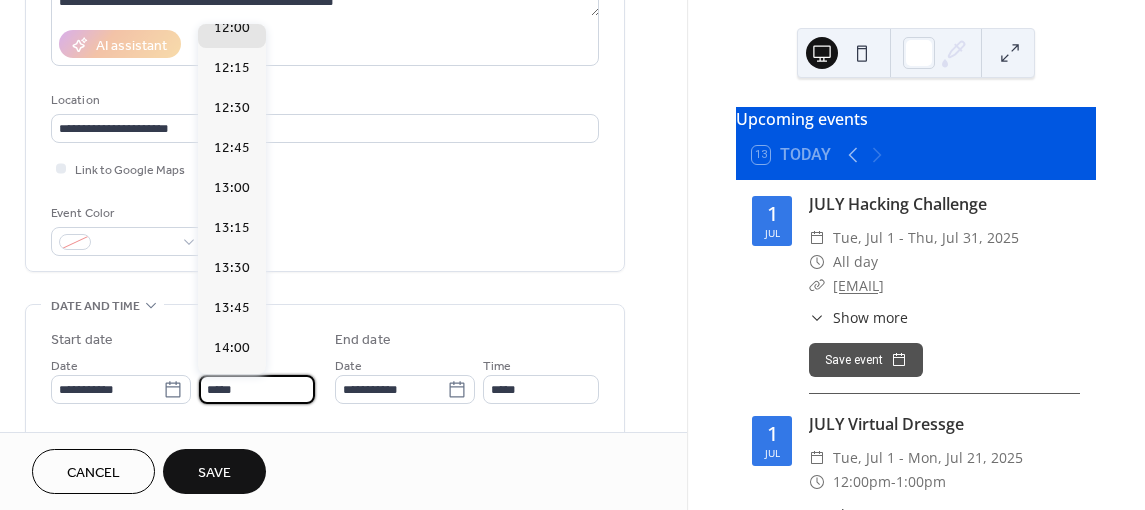 click on "**********" at bounding box center [572, 255] 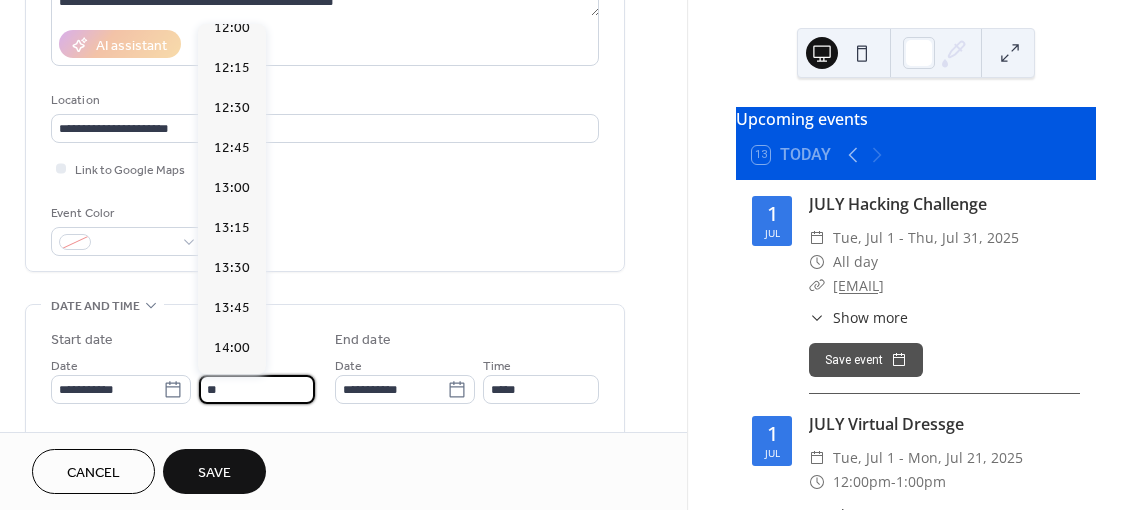scroll, scrollTop: 1452, scrollLeft: 0, axis: vertical 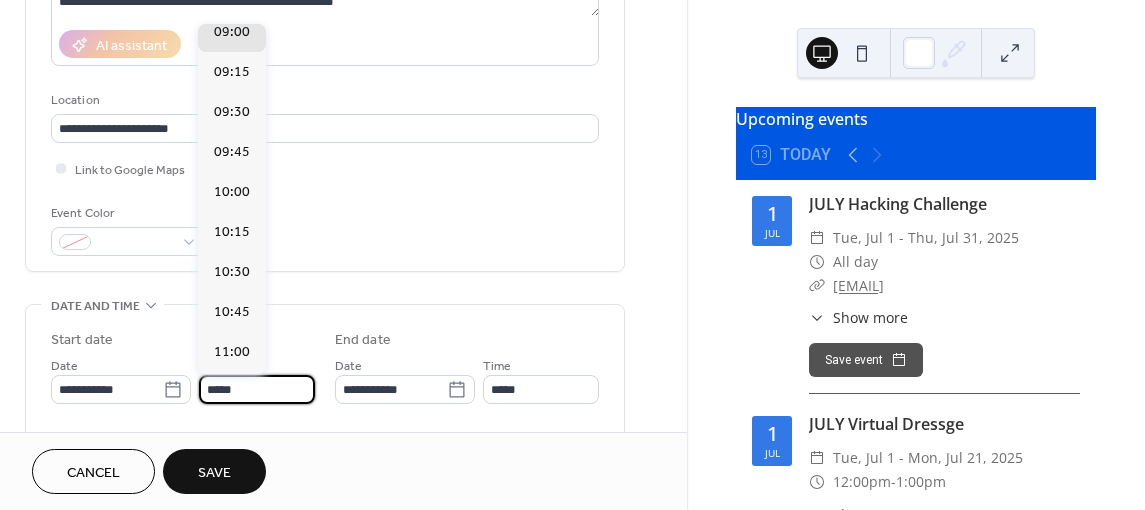 type on "*****" 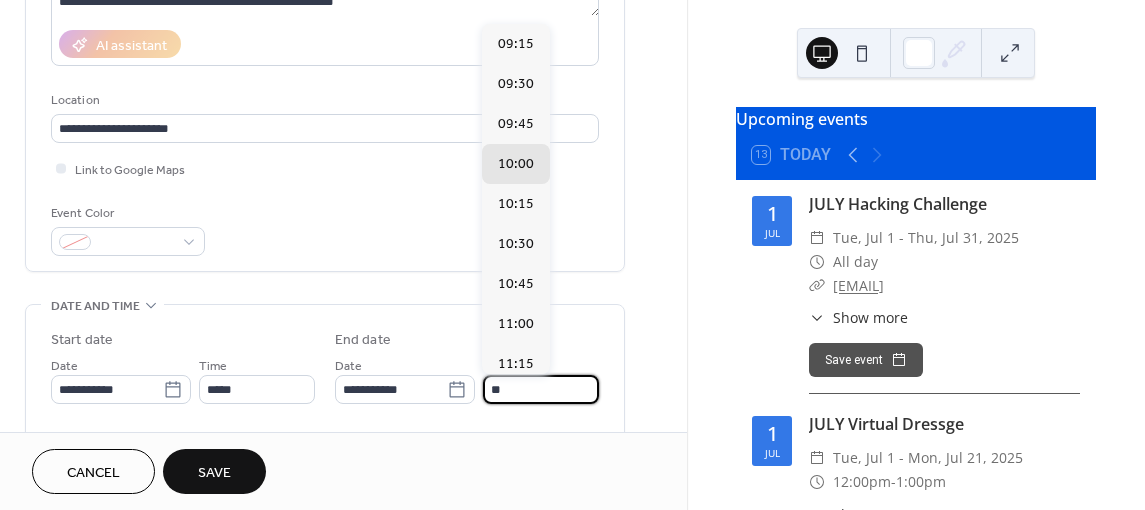 scroll, scrollTop: 1250, scrollLeft: 0, axis: vertical 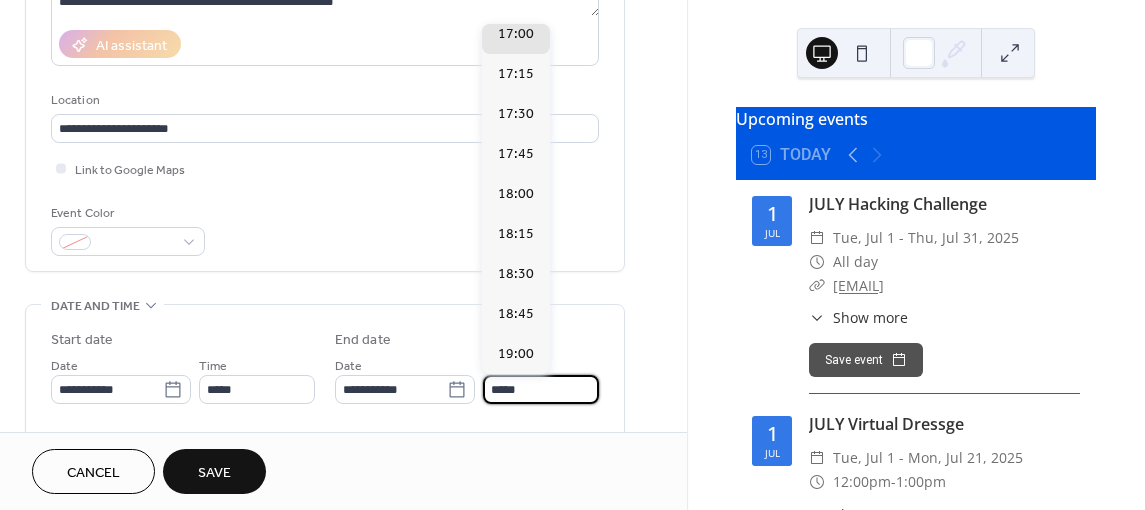 type on "*****" 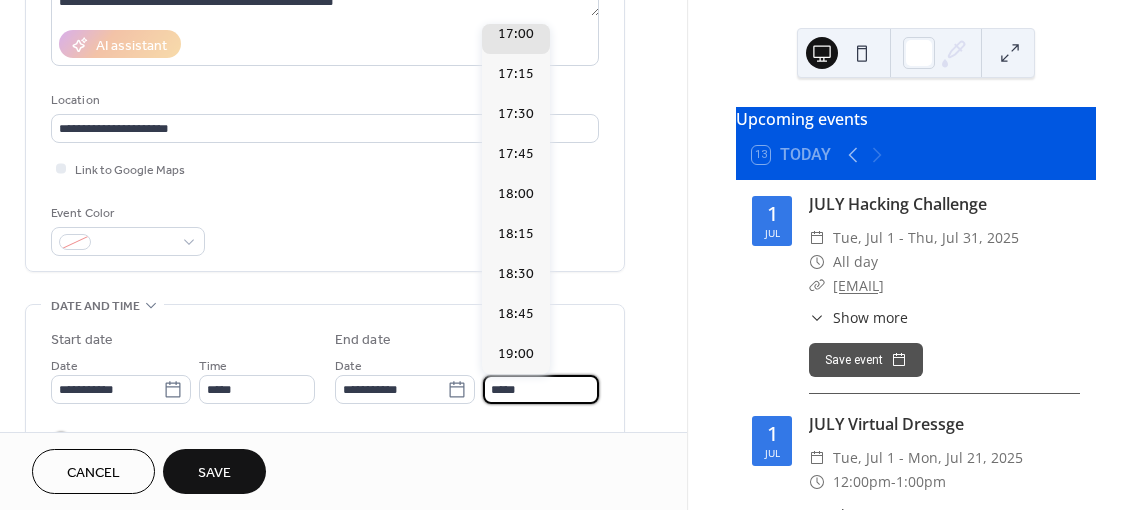 scroll, scrollTop: 362, scrollLeft: 0, axis: vertical 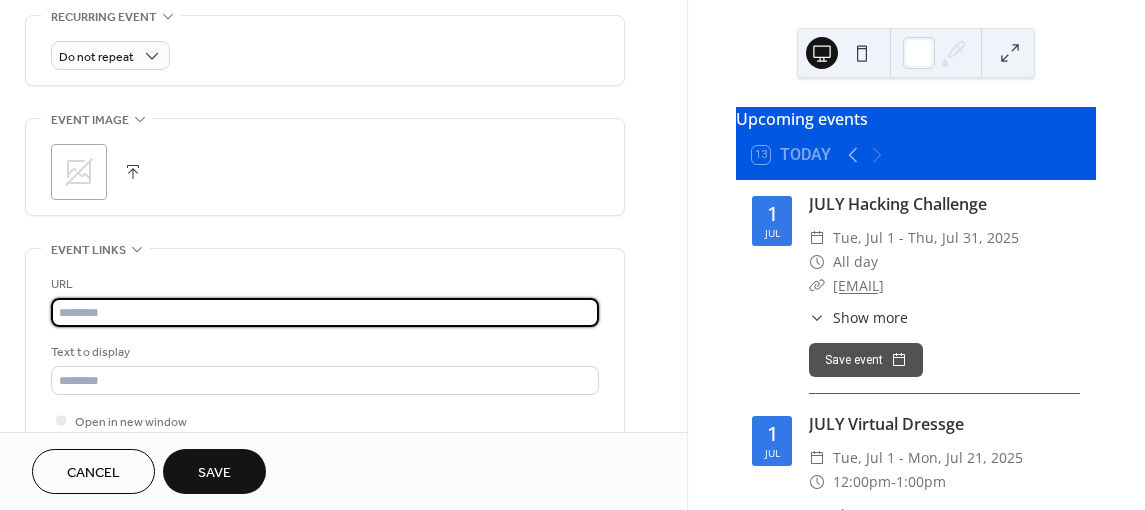 click at bounding box center (325, 312) 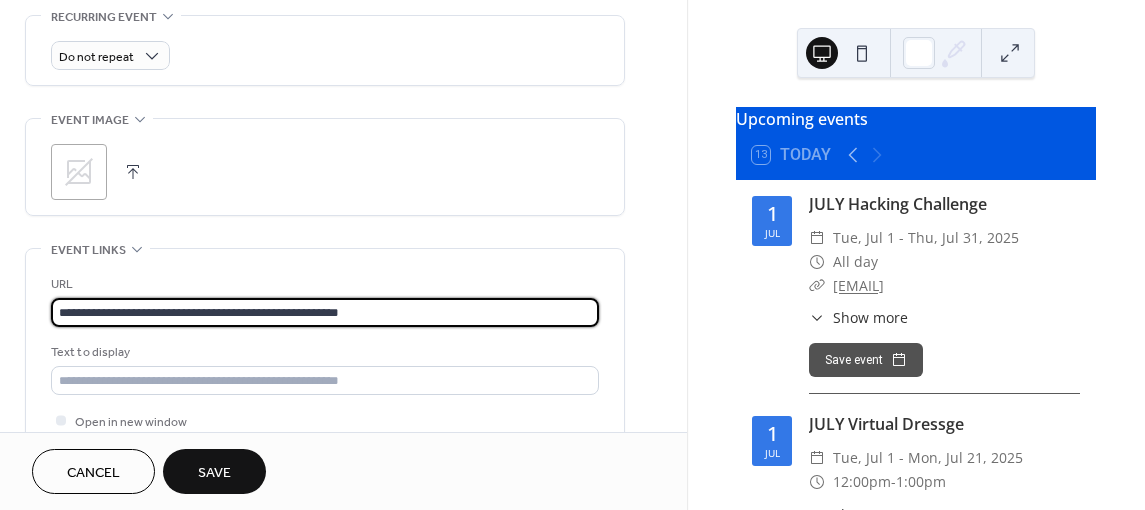 scroll, scrollTop: 1114, scrollLeft: 0, axis: vertical 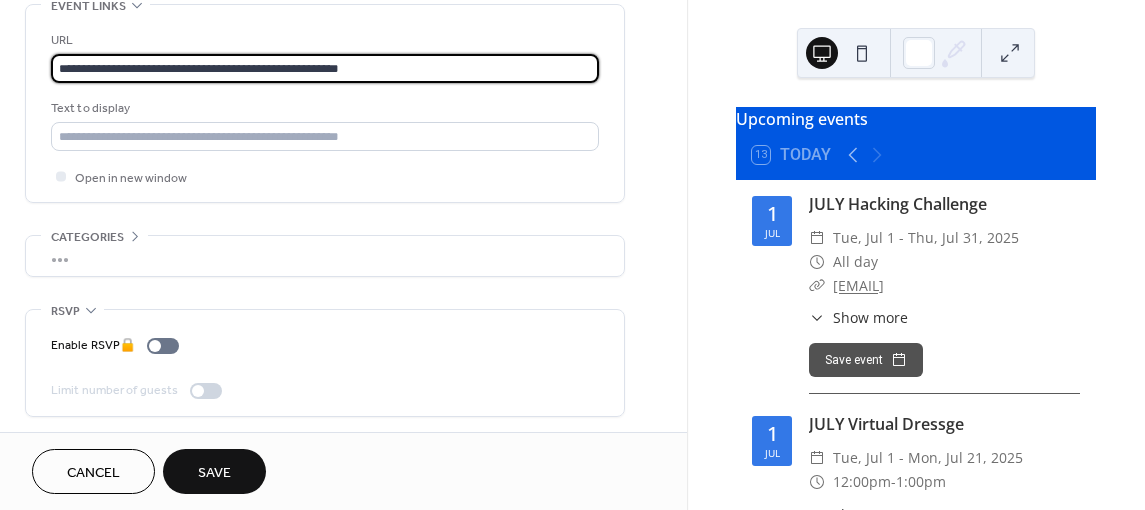 type on "**********" 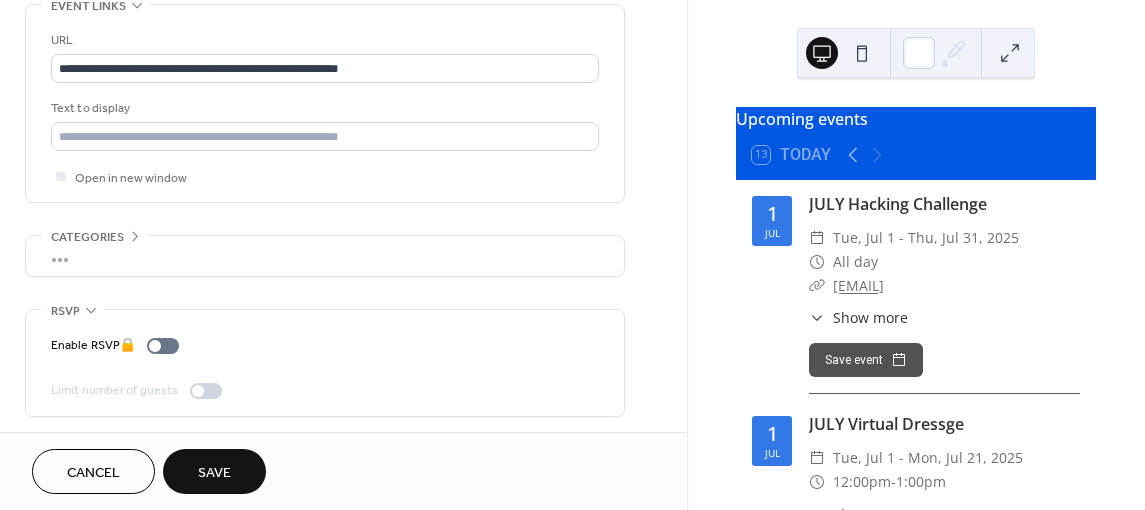 click on "Save" at bounding box center (214, 471) 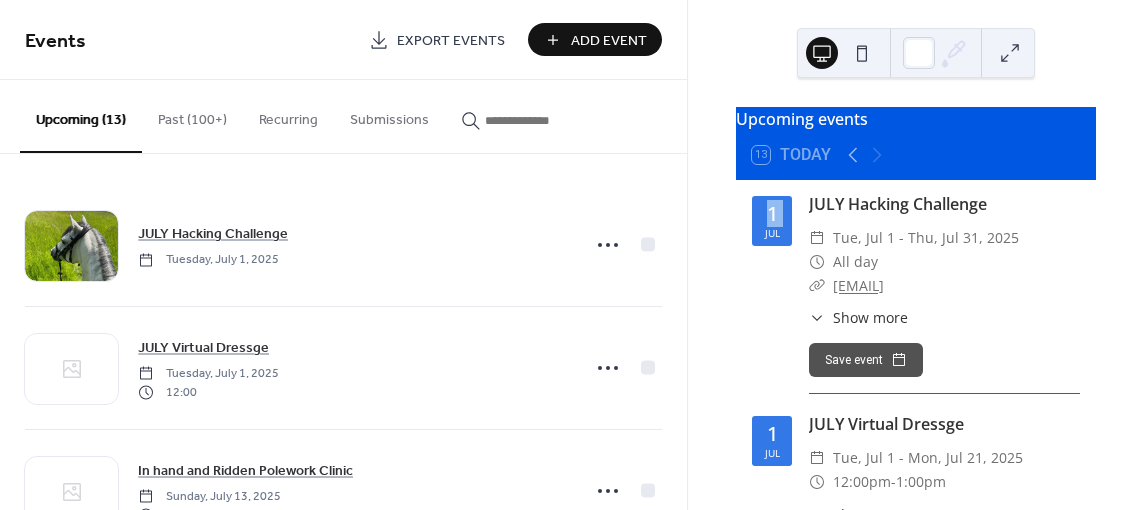 drag, startPoint x: 689, startPoint y: 204, endPoint x: 691, endPoint y: 244, distance: 40.04997 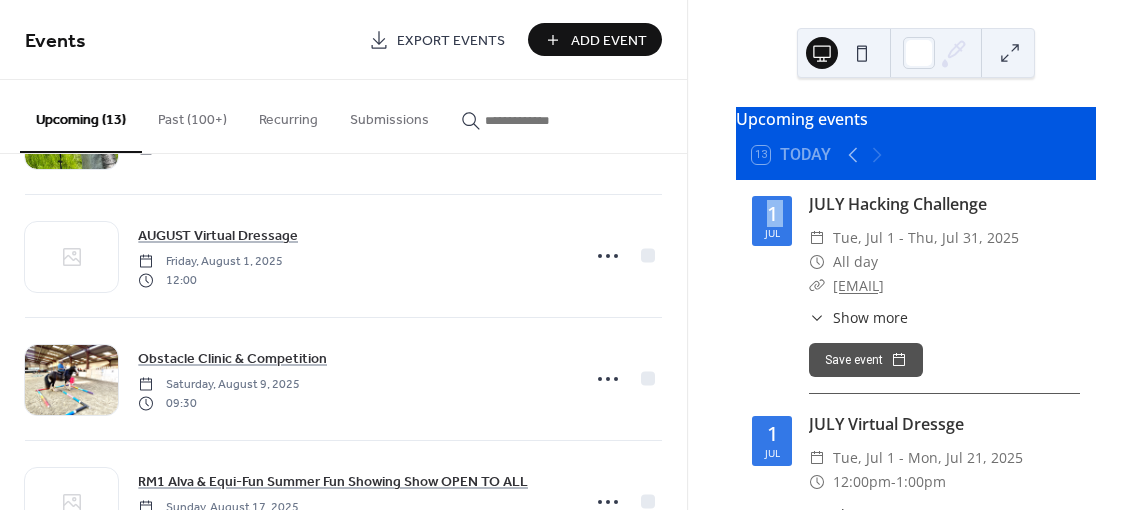 scroll, scrollTop: 1142, scrollLeft: 0, axis: vertical 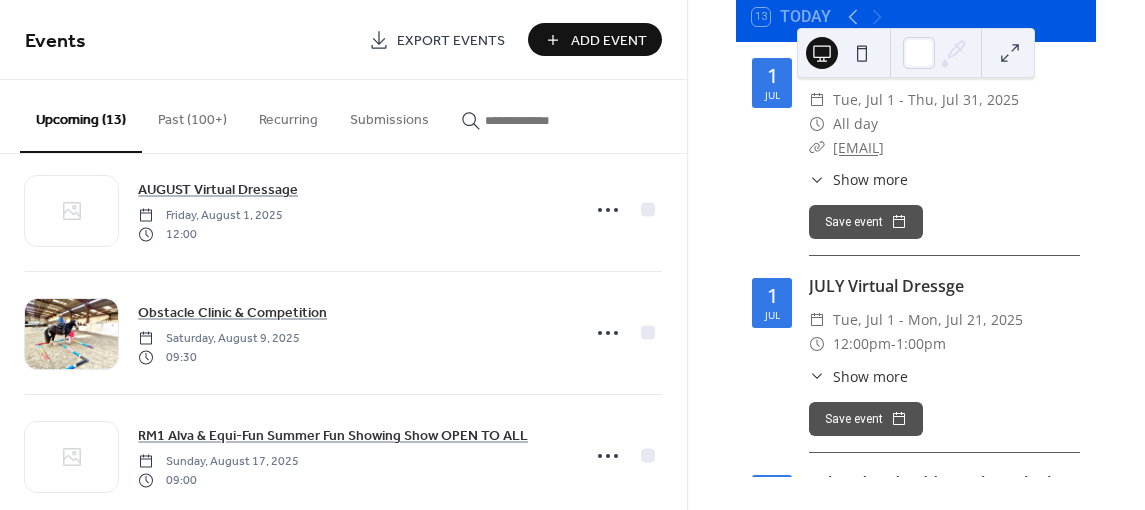 click on "JULY Hacking Challenge Tuesday, July 1, 2025 JULY Virtual Dressge Tuesday, July 1, 2025 12:00 In hand and Ridden Polework Clinic  Sunday, July 13, 2025 09:00  EVENING  Jumping With Confidence & Fun Clinic with Becca OPEN TO ALL Friday, July 18, 2025 16:00 Evening Jumping with Confidence & Fun Clinic Friday, July 18, 2025 16:00 UNAFFLIATED FUN MINI JUMPING SHOW Sunshine Tour Qualifier OPEN TO ALL Sunday, July 20, 2025 09:00 JULY Evening Come As You Are Dressage Show Friday, July 25, 2025 17:00 Mechanical Horse Weekend Saturday, July 26, 2025 AUGUST Hacking Challenge Friday, August 1, 2025 AUGUST Virtual Dressage Friday, August 1, 2025 12:00 Obstacle Clinic & Competition Saturday, August 9, 2025 09:30 RM1 Alva & Equi-Fun Summer Fun Showing Show OPEN TO ALL Sunday, August 17, 2025 09:00 AUGUST Evening Come As You Are Dressage Show Friday, August 29, 2025 17:00" at bounding box center (343, 332) 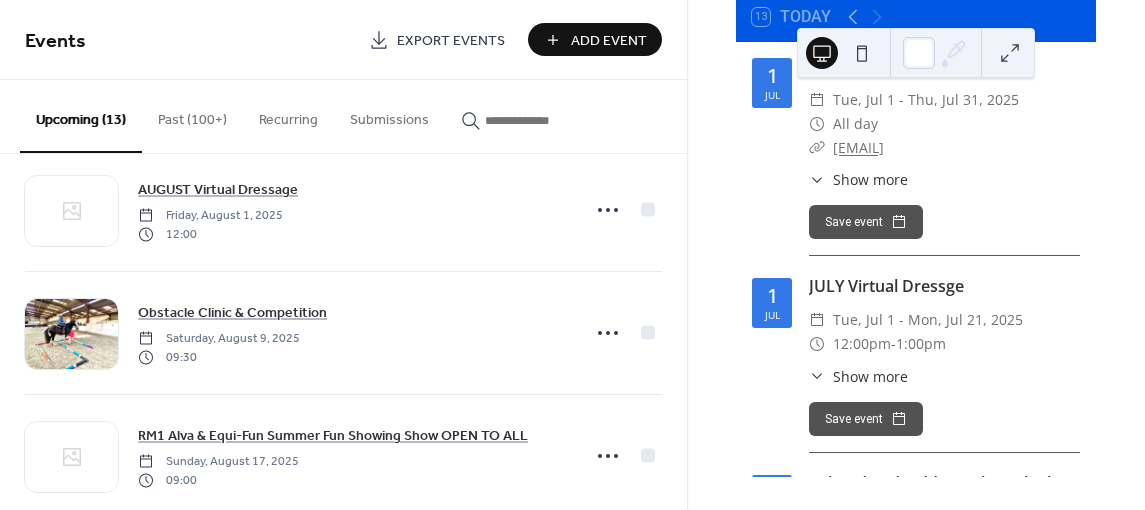 click on "Add Event" at bounding box center (609, 41) 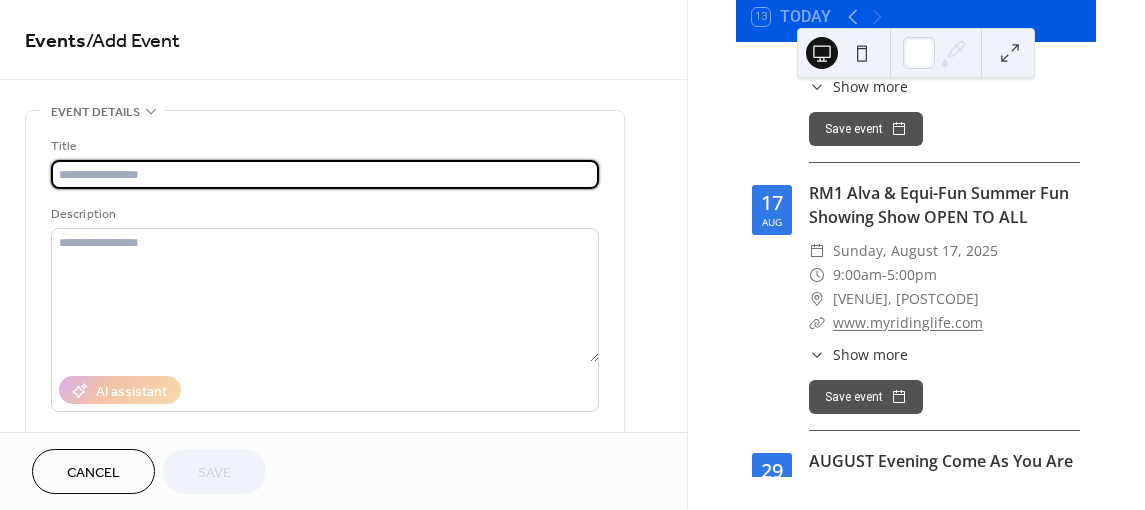 scroll, scrollTop: 2223, scrollLeft: 0, axis: vertical 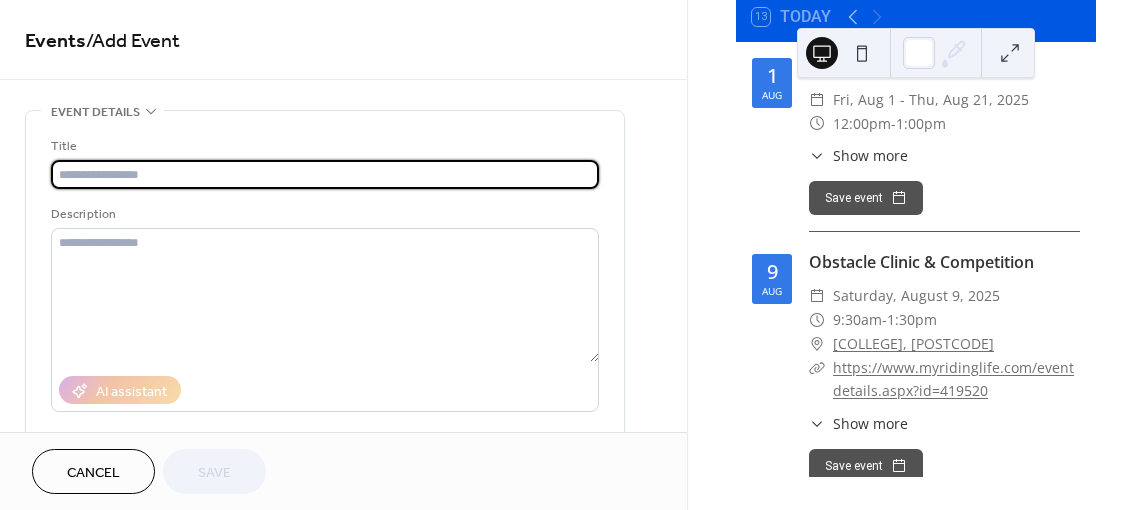 click on "Events  /  Add Event" at bounding box center [343, 40] 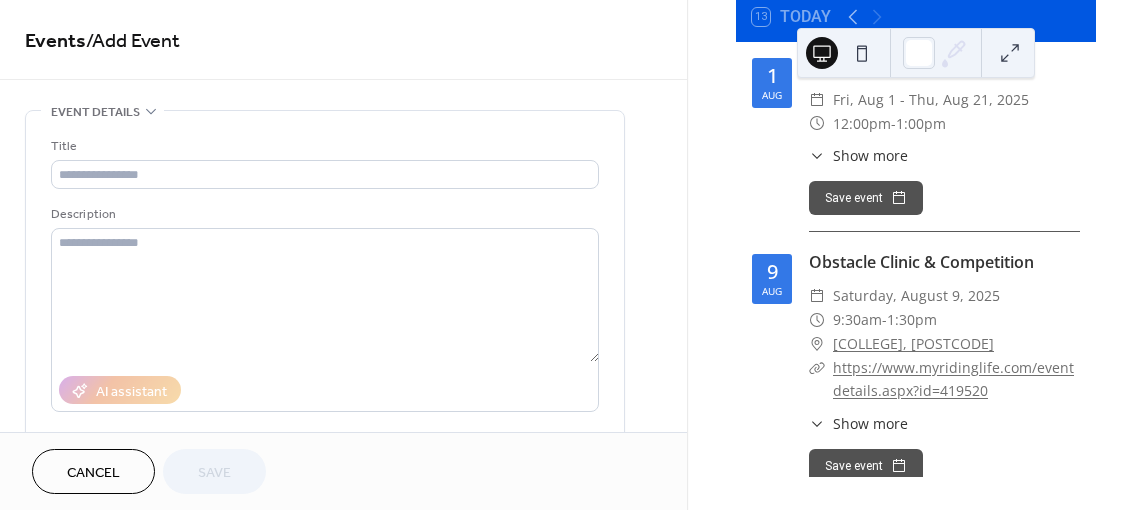 click on "Cancel" at bounding box center (93, 473) 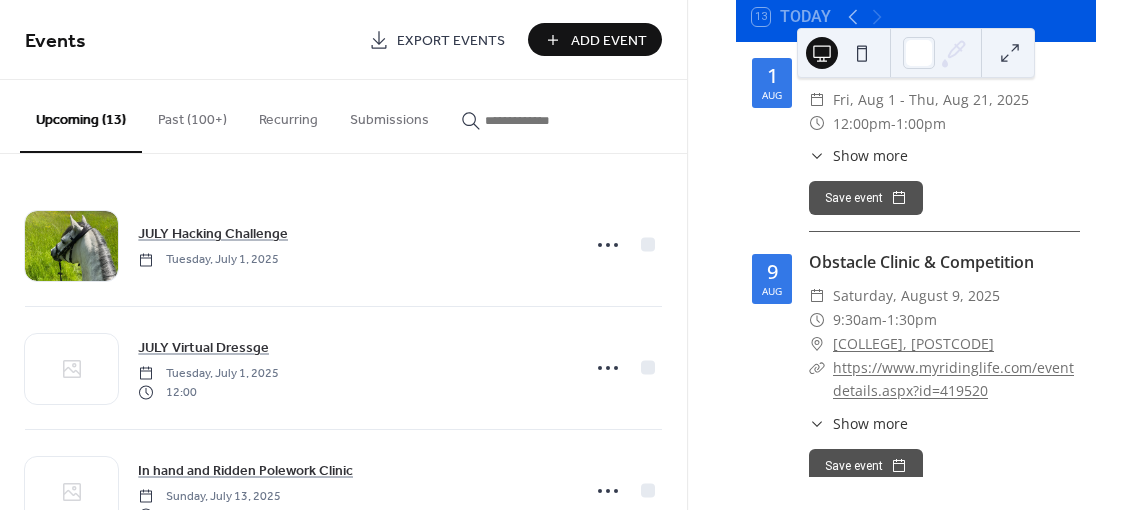 click on "Past  (100+)" at bounding box center (192, 115) 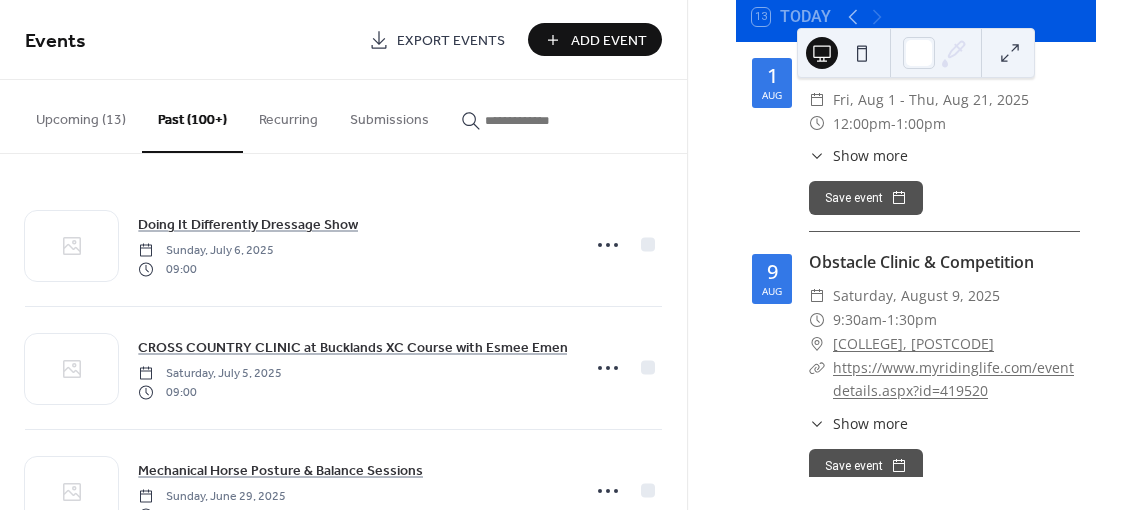 click on "Upcoming  (13)" at bounding box center [81, 115] 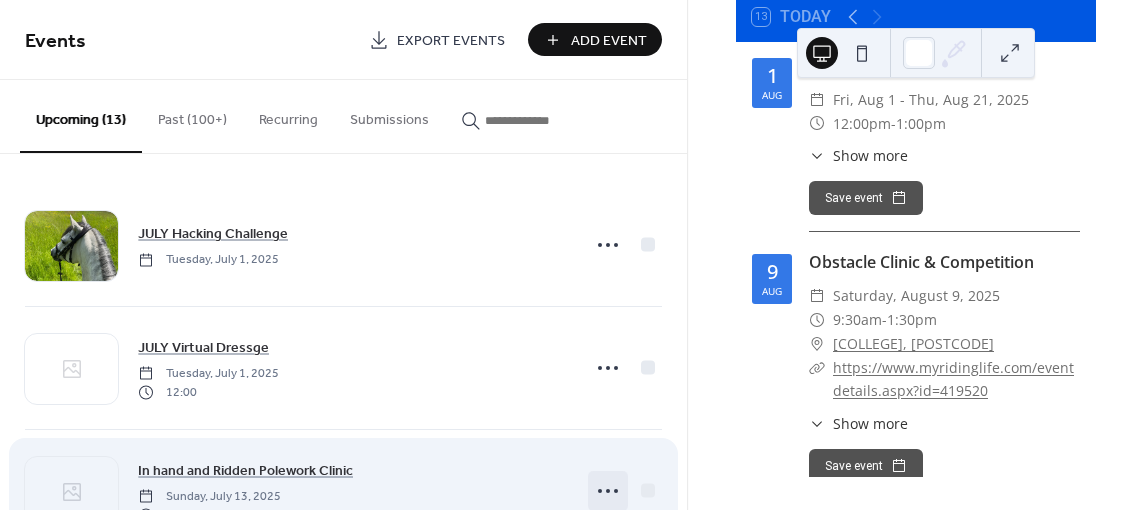 click 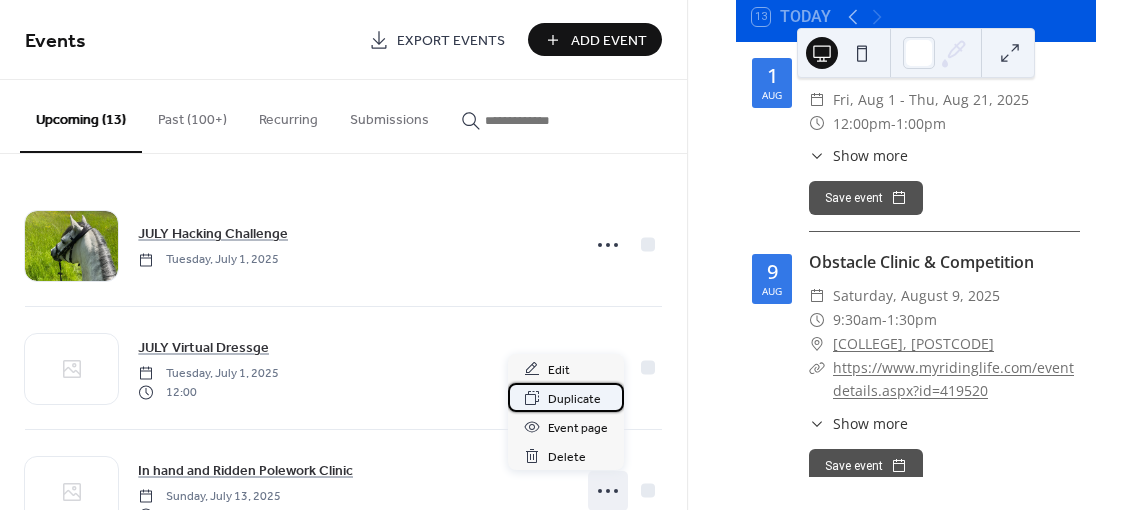 click on "Duplicate" at bounding box center (574, 399) 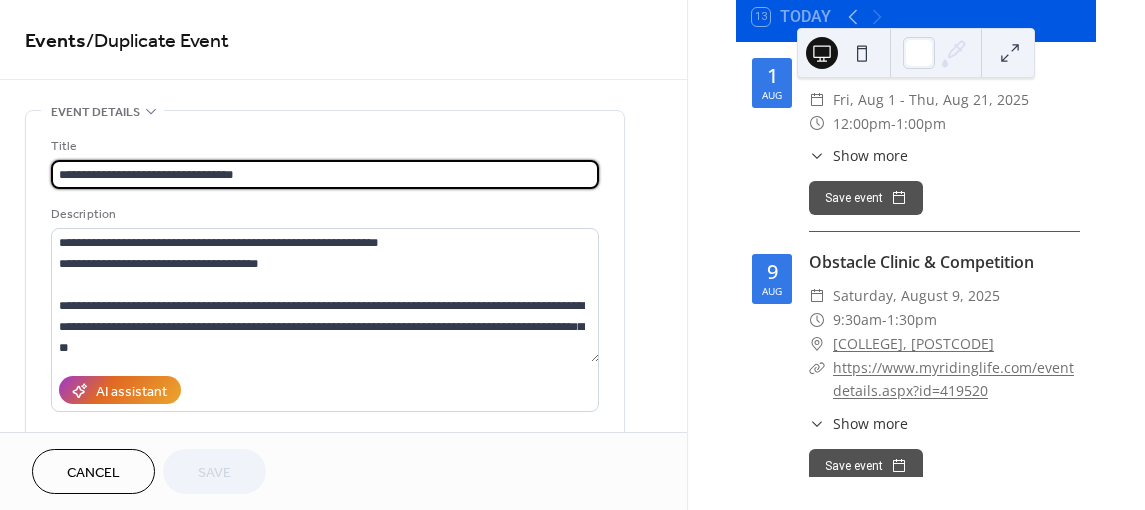 drag, startPoint x: 687, startPoint y: 86, endPoint x: 679, endPoint y: 143, distance: 57.558666 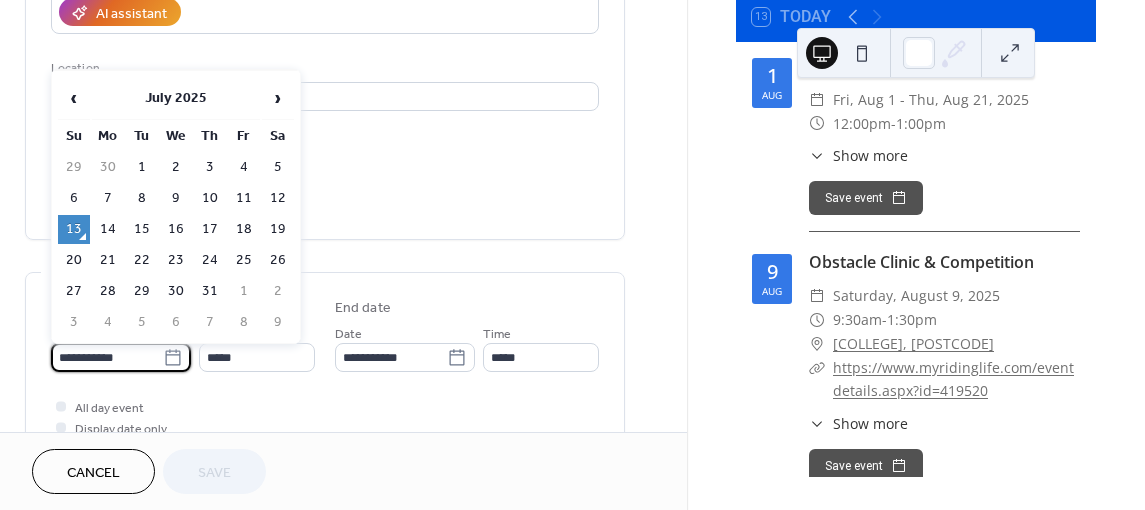 click on "**********" at bounding box center (107, 357) 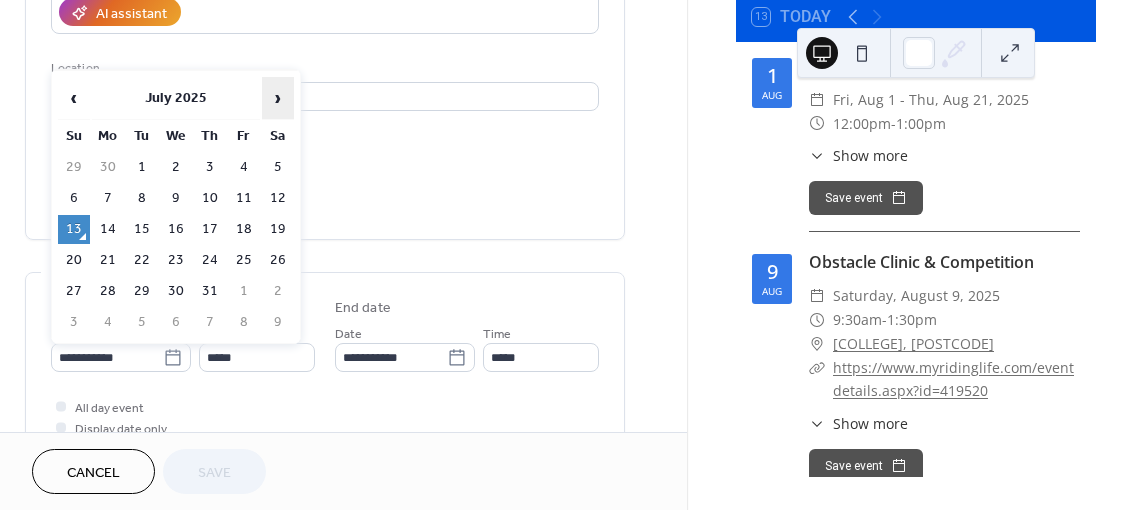 click on "›" at bounding box center (278, 98) 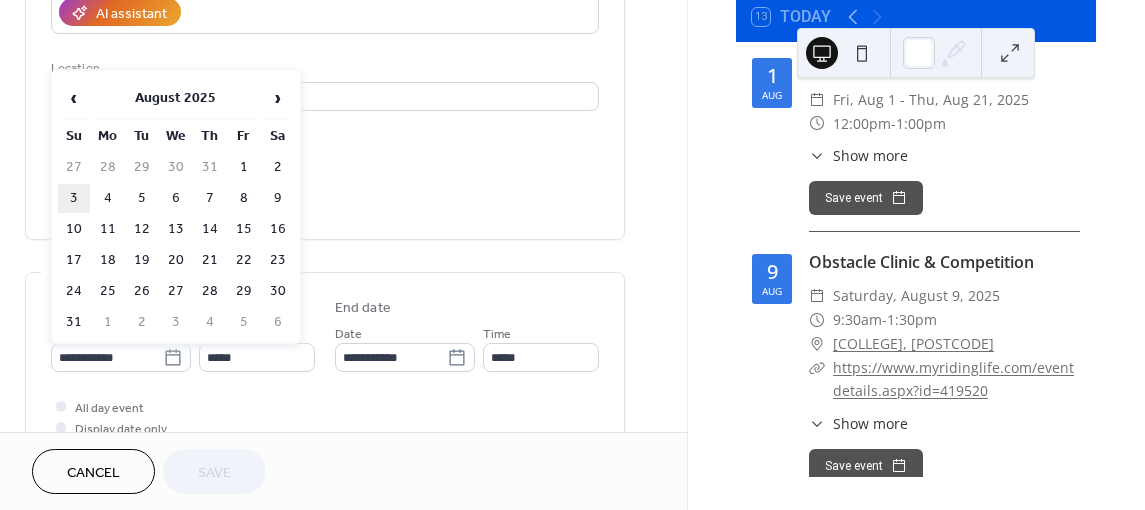 click on "3" at bounding box center [74, 198] 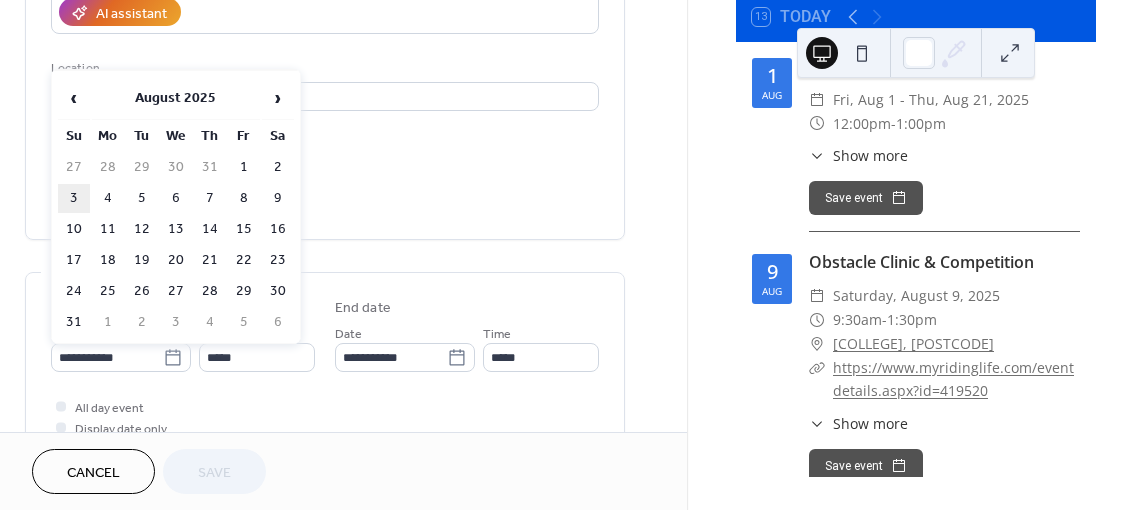 type on "**********" 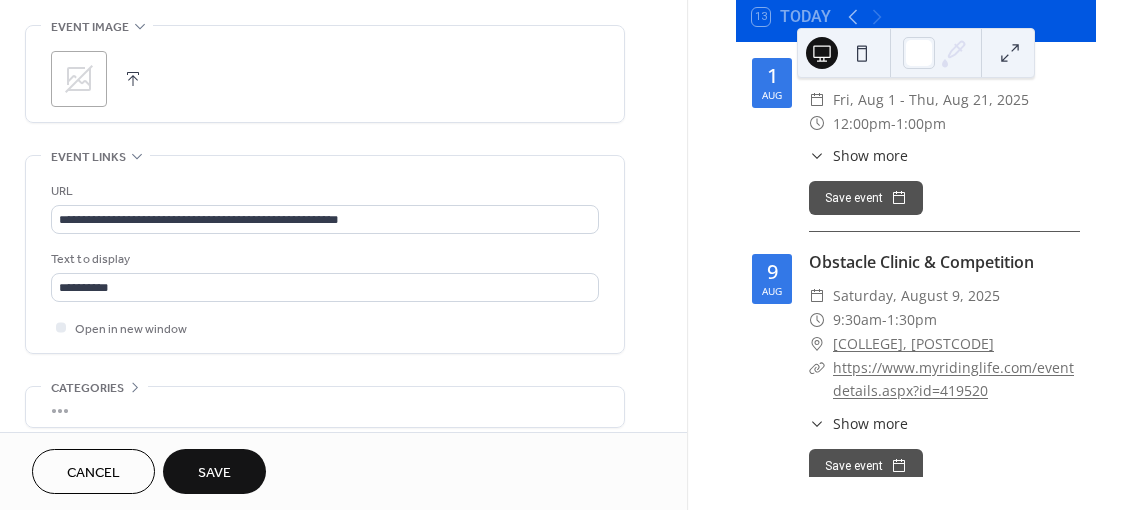 scroll, scrollTop: 963, scrollLeft: 0, axis: vertical 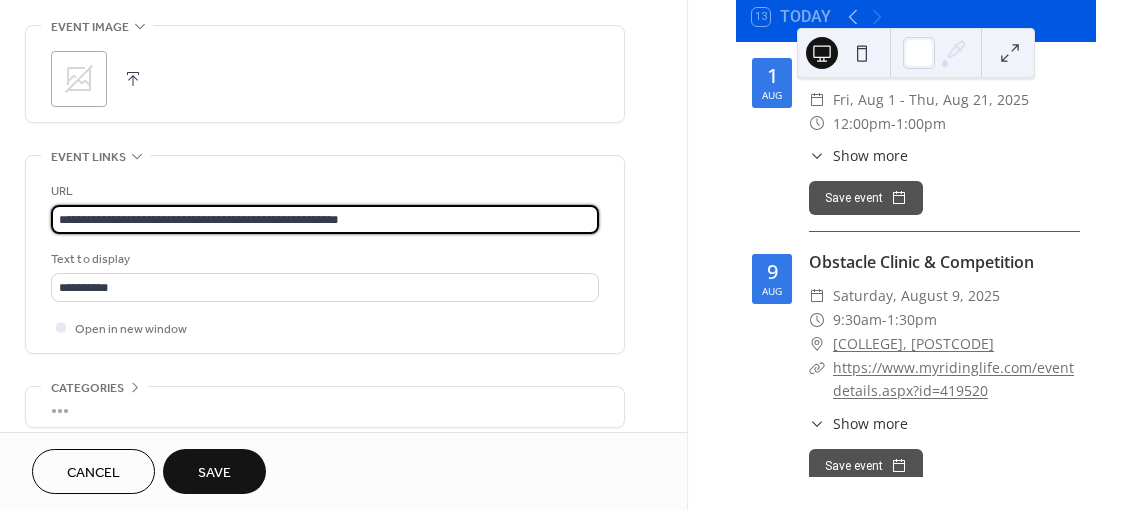 click on "**********" at bounding box center [325, 219] 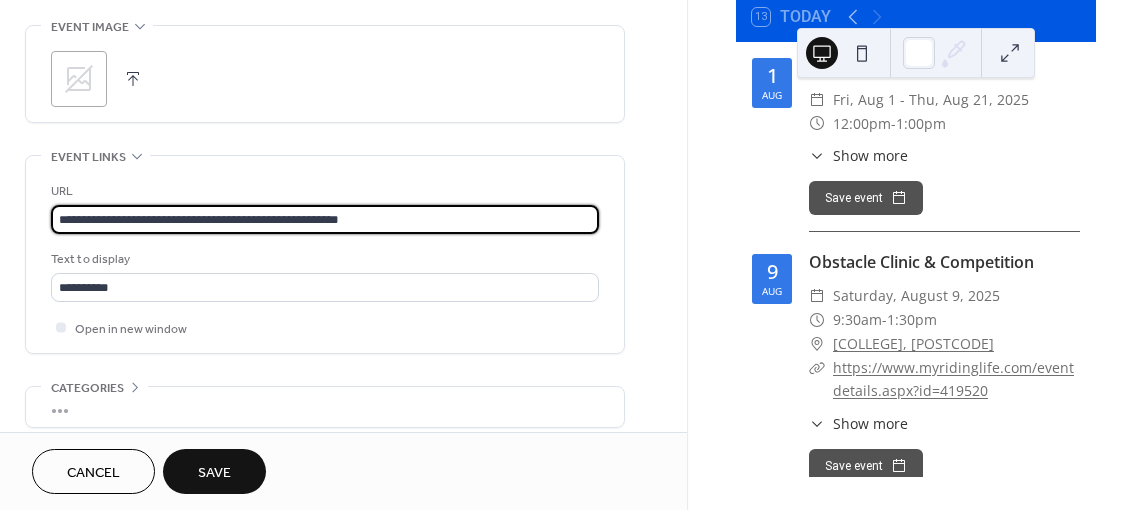type on "**********" 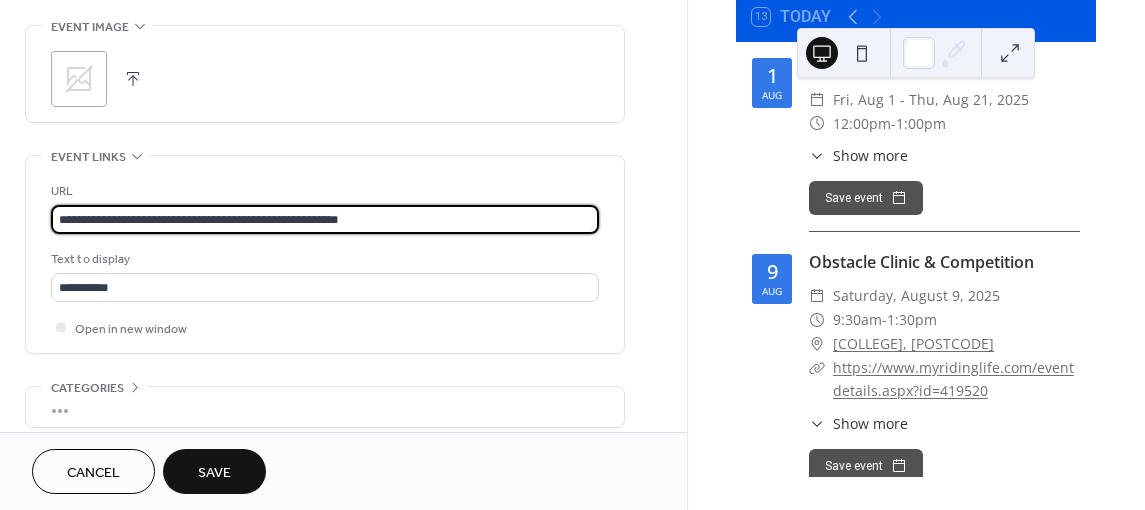 click on "Save" at bounding box center (214, 473) 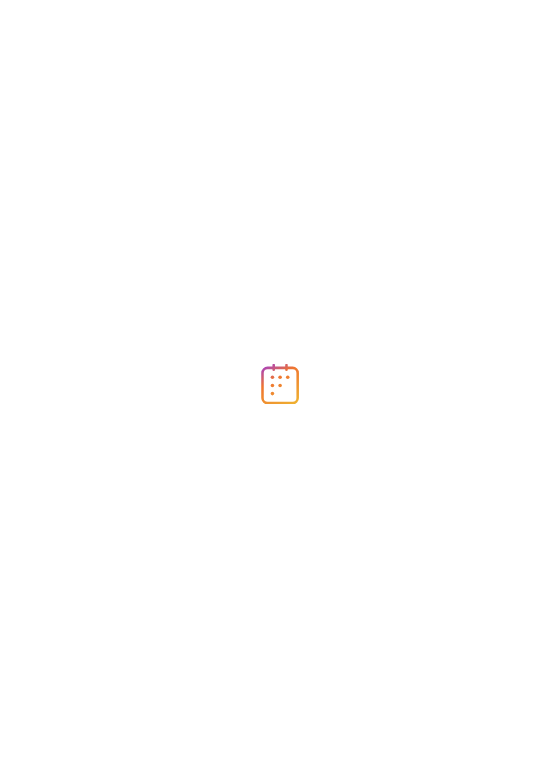 scroll, scrollTop: 0, scrollLeft: 0, axis: both 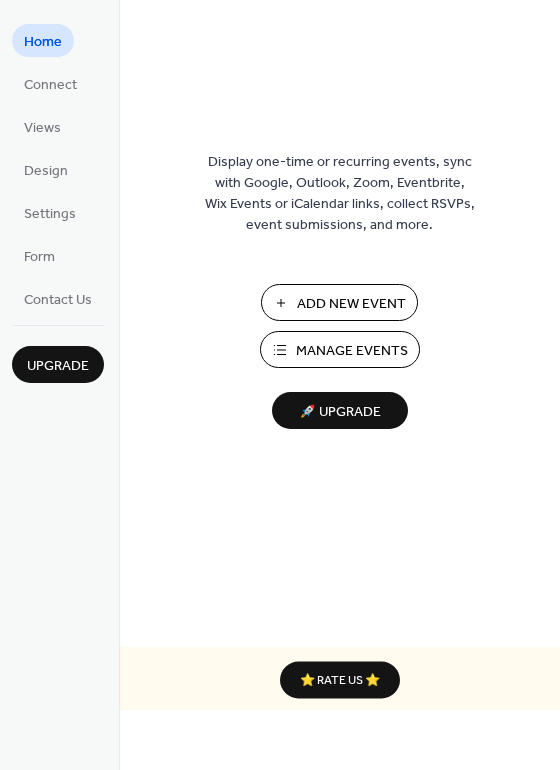 click on "Manage Events" at bounding box center [352, 351] 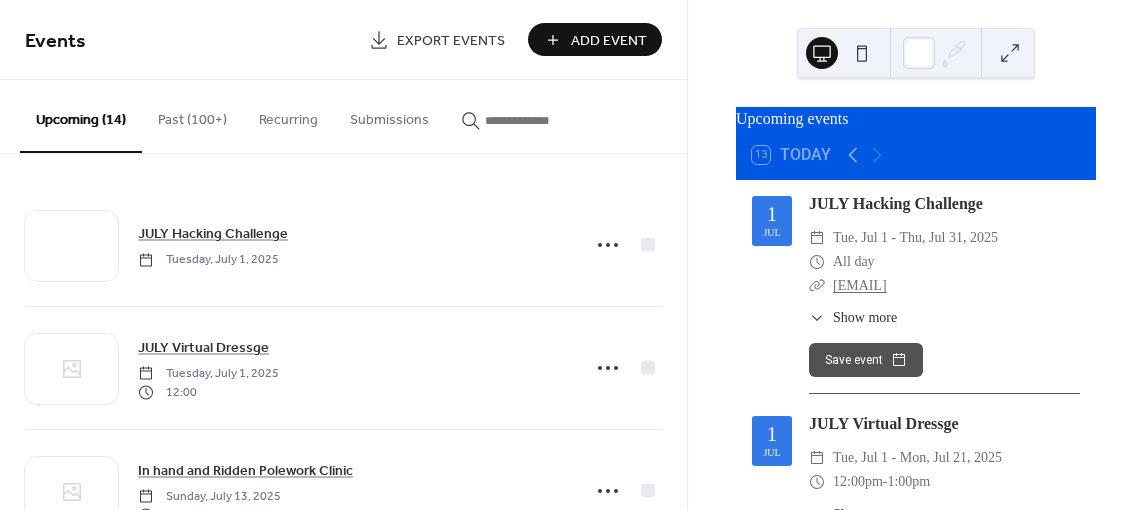 scroll, scrollTop: 0, scrollLeft: 0, axis: both 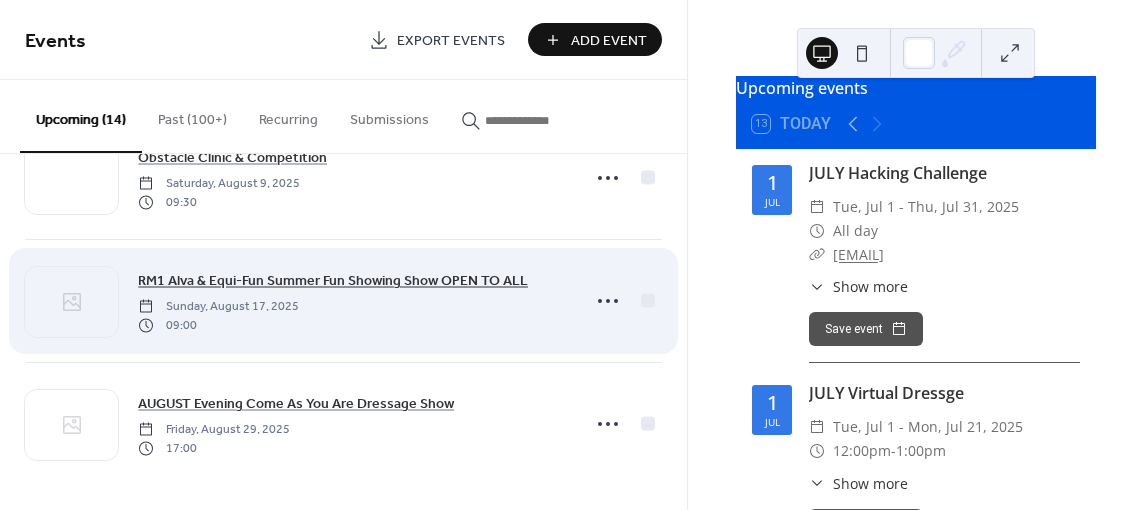 click on "RM1 Alva & Equi-Fun Summer Fun Showing Show OPEN TO ALL" at bounding box center [333, 281] 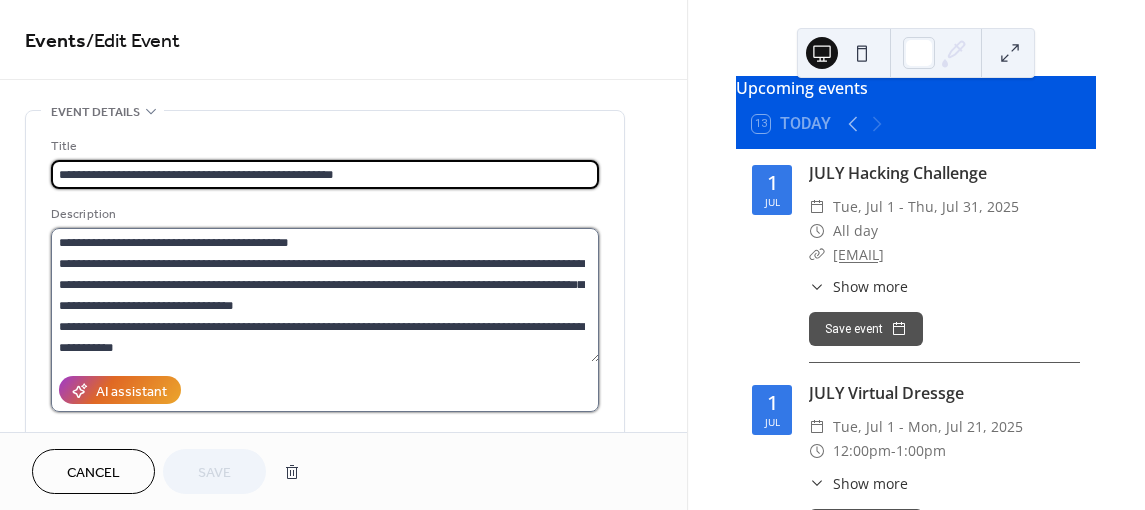 click at bounding box center [325, 295] 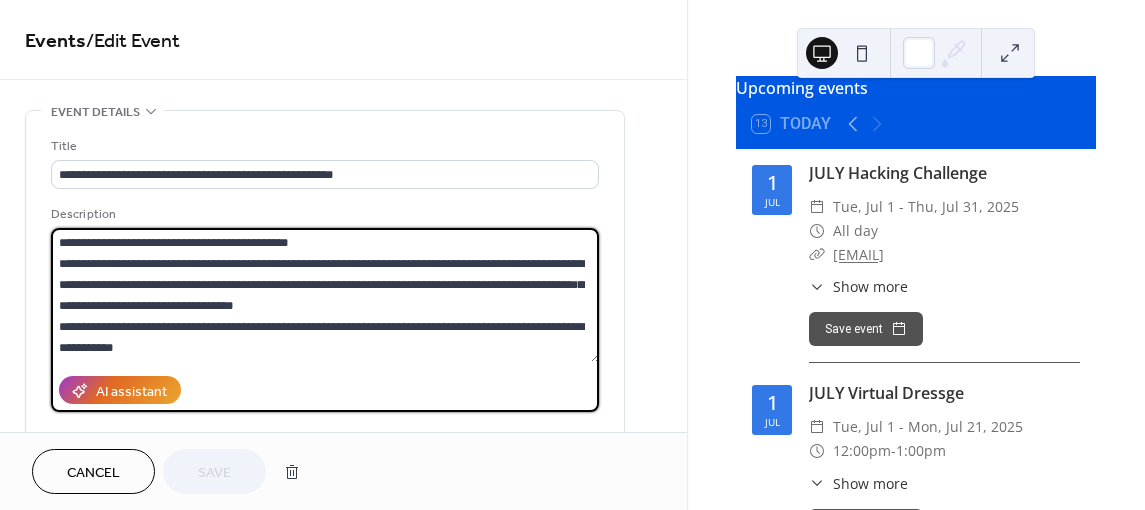 scroll, scrollTop: 192, scrollLeft: 0, axis: vertical 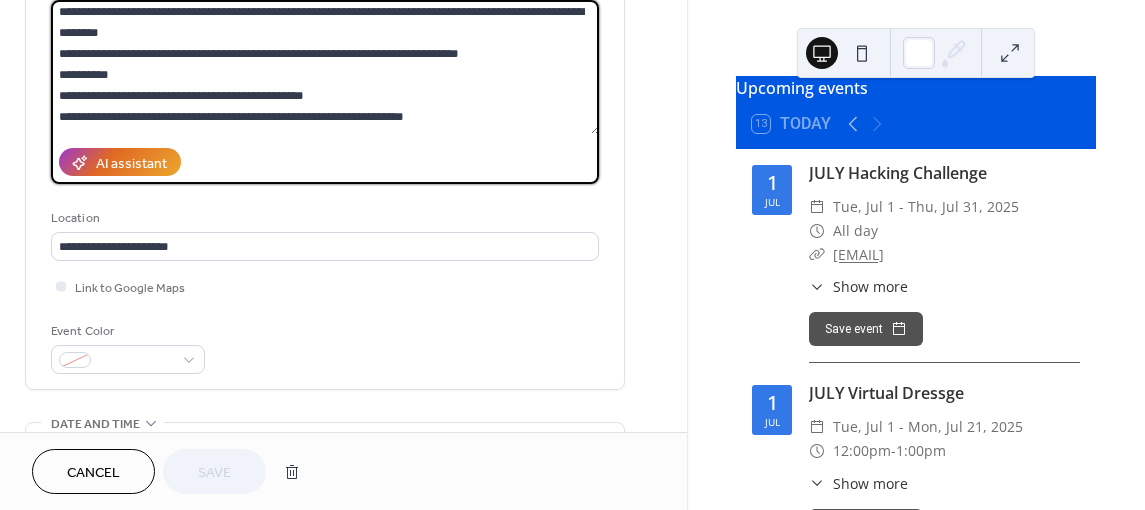 drag, startPoint x: 265, startPoint y: 28, endPoint x: 434, endPoint y: 23, distance: 169.07394 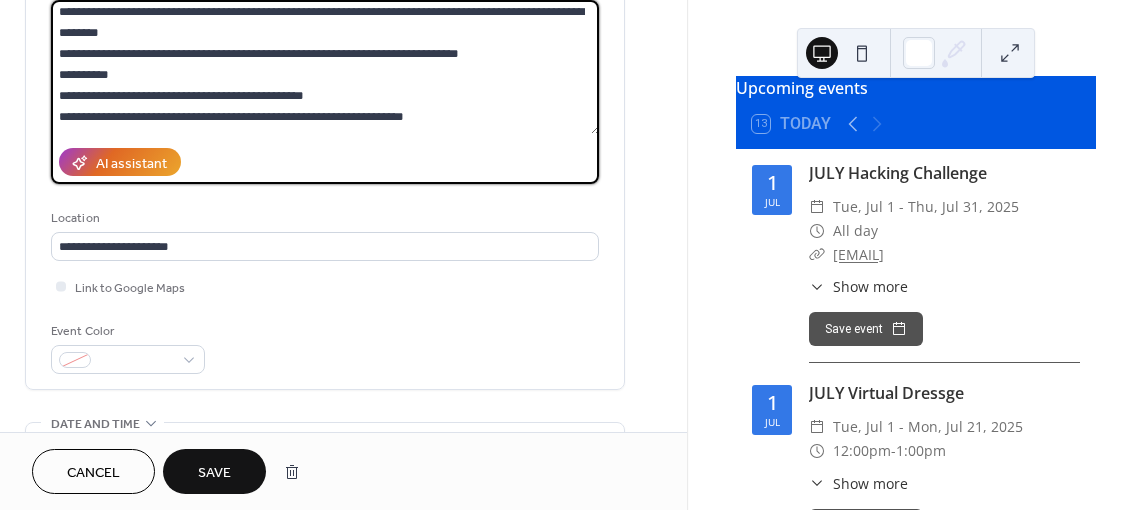 paste on "**********" 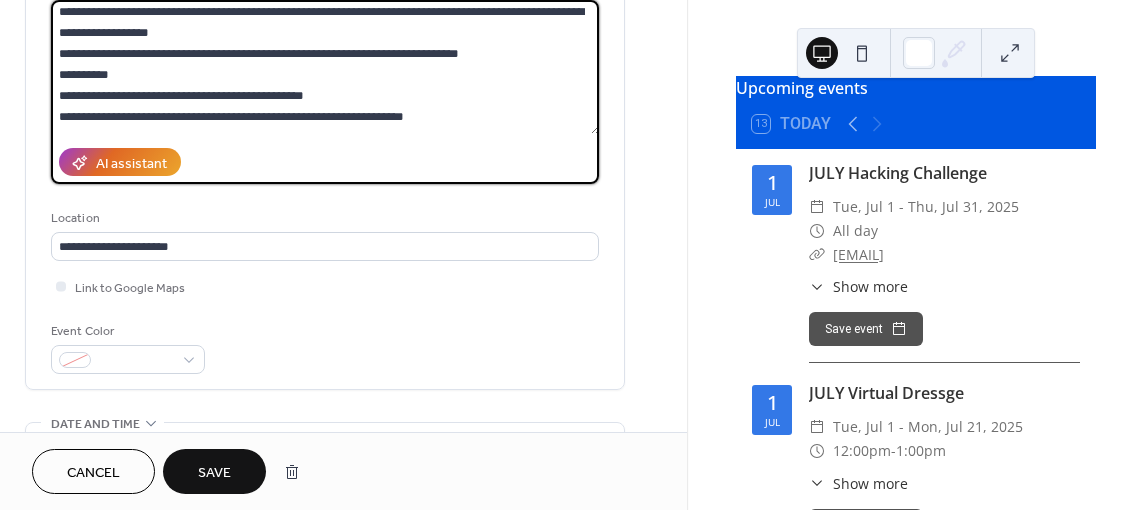 paste on "**********" 